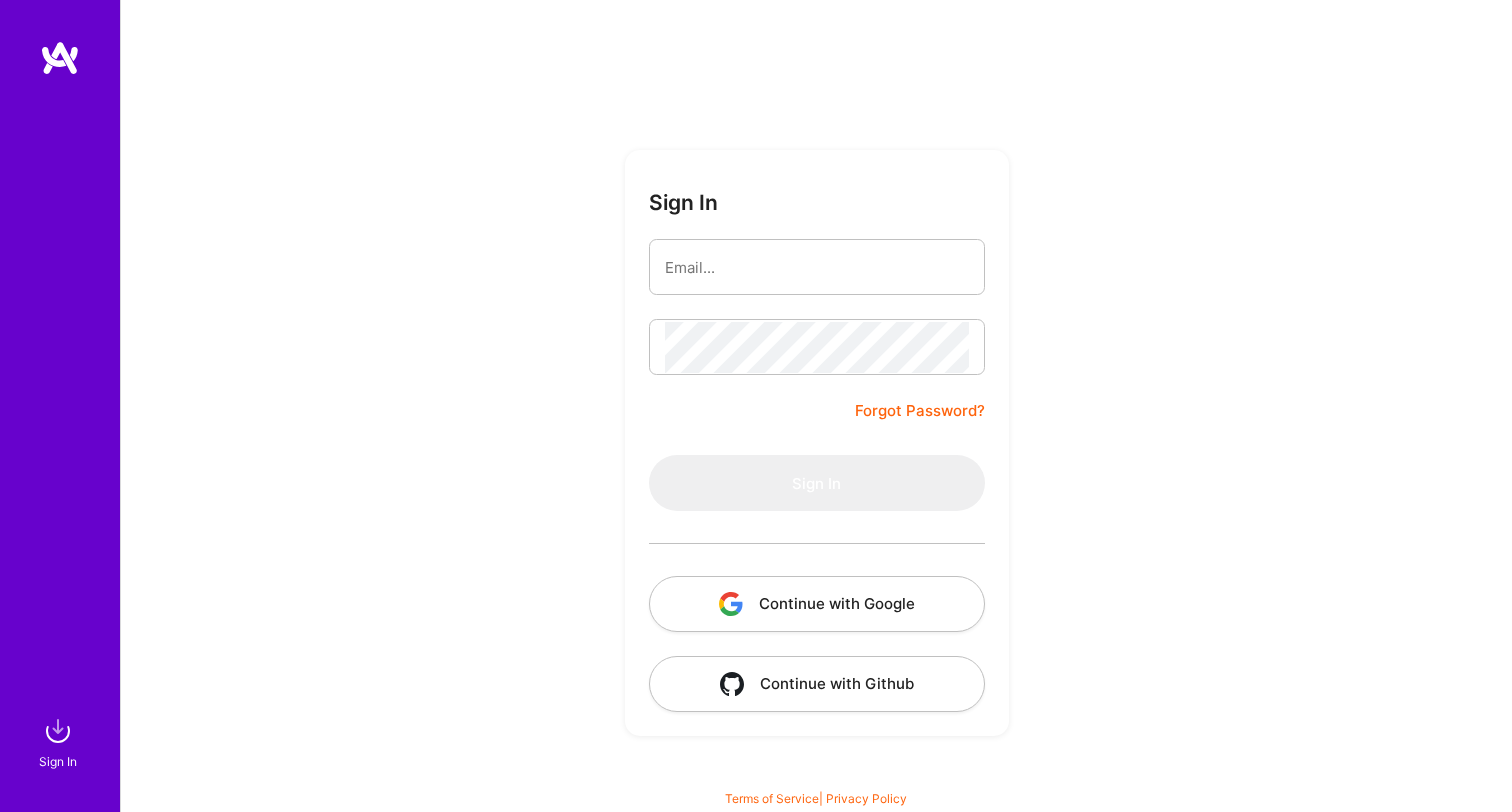 scroll, scrollTop: 0, scrollLeft: 0, axis: both 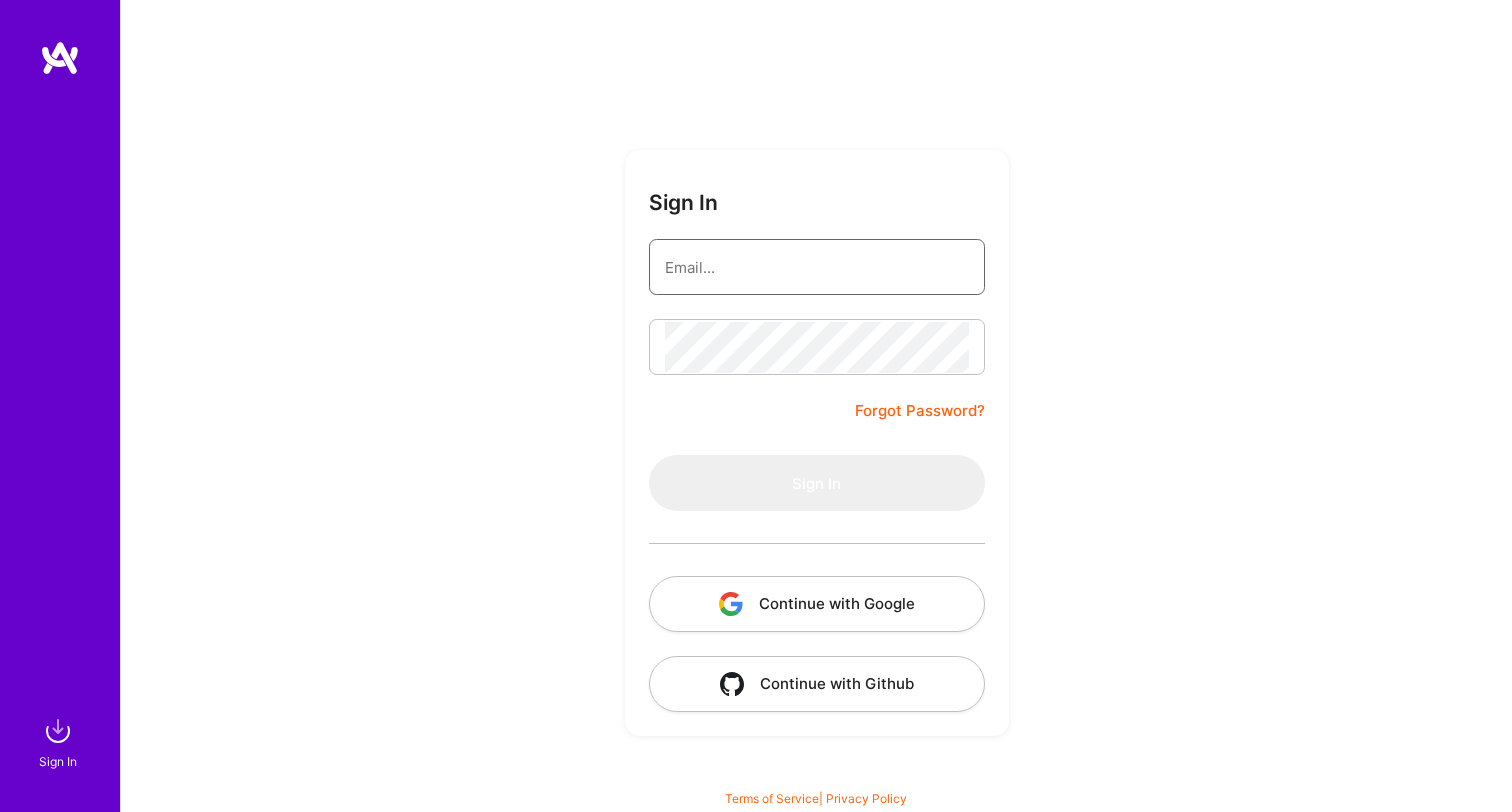 type on "[EMAIL]" 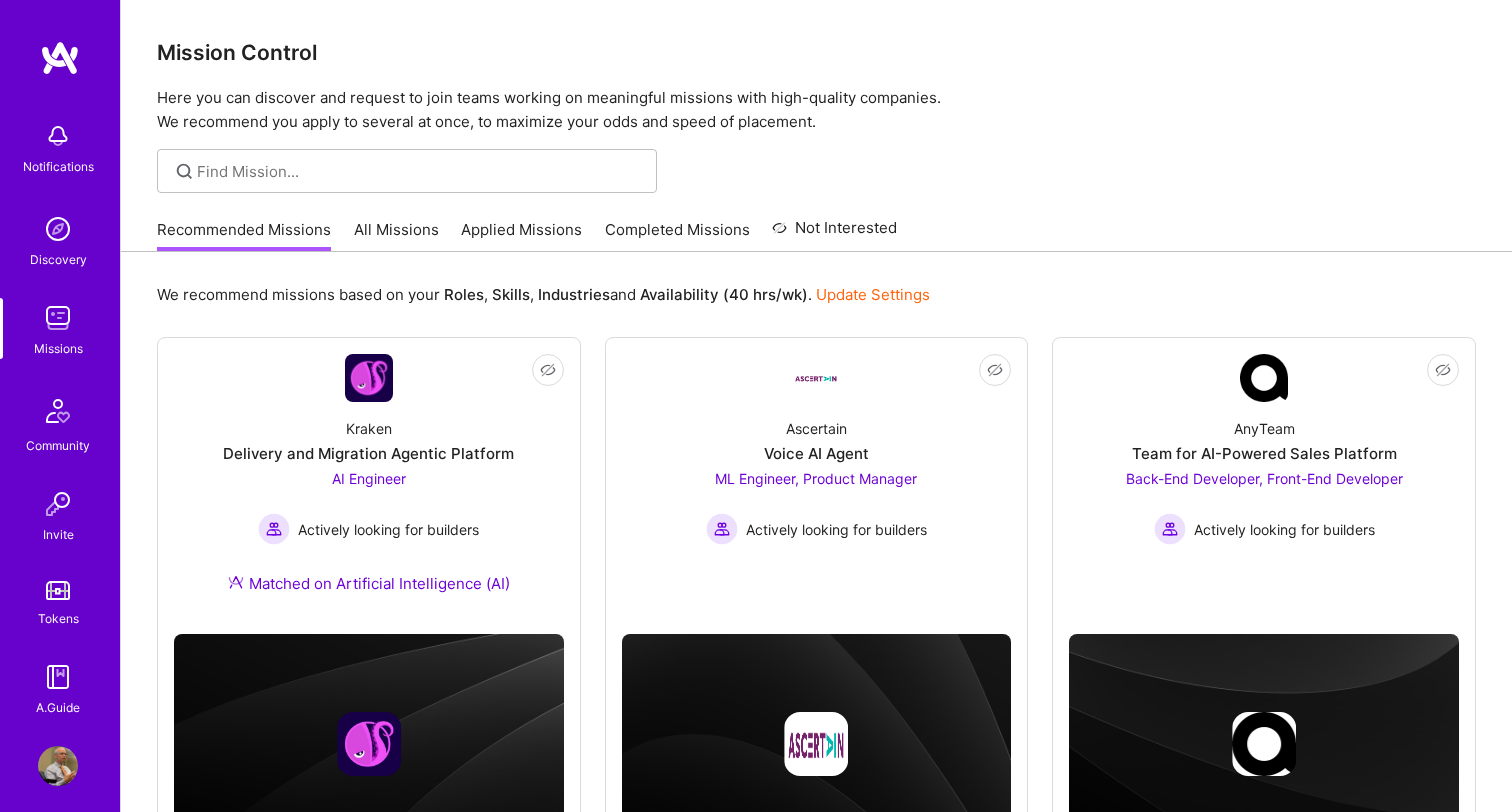 click on "All Missions" at bounding box center (396, 235) 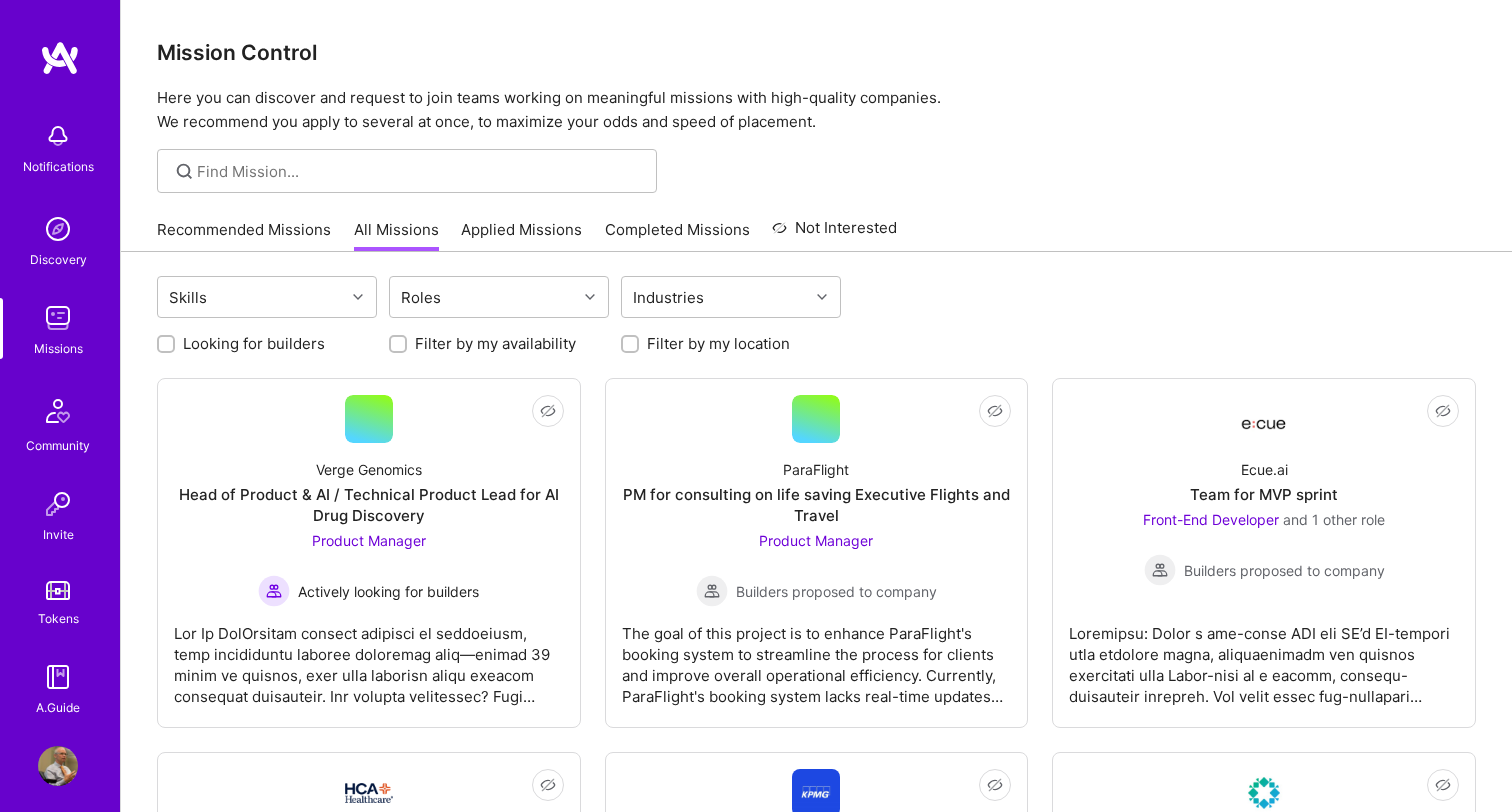 click on "Applied Missions" at bounding box center [521, 235] 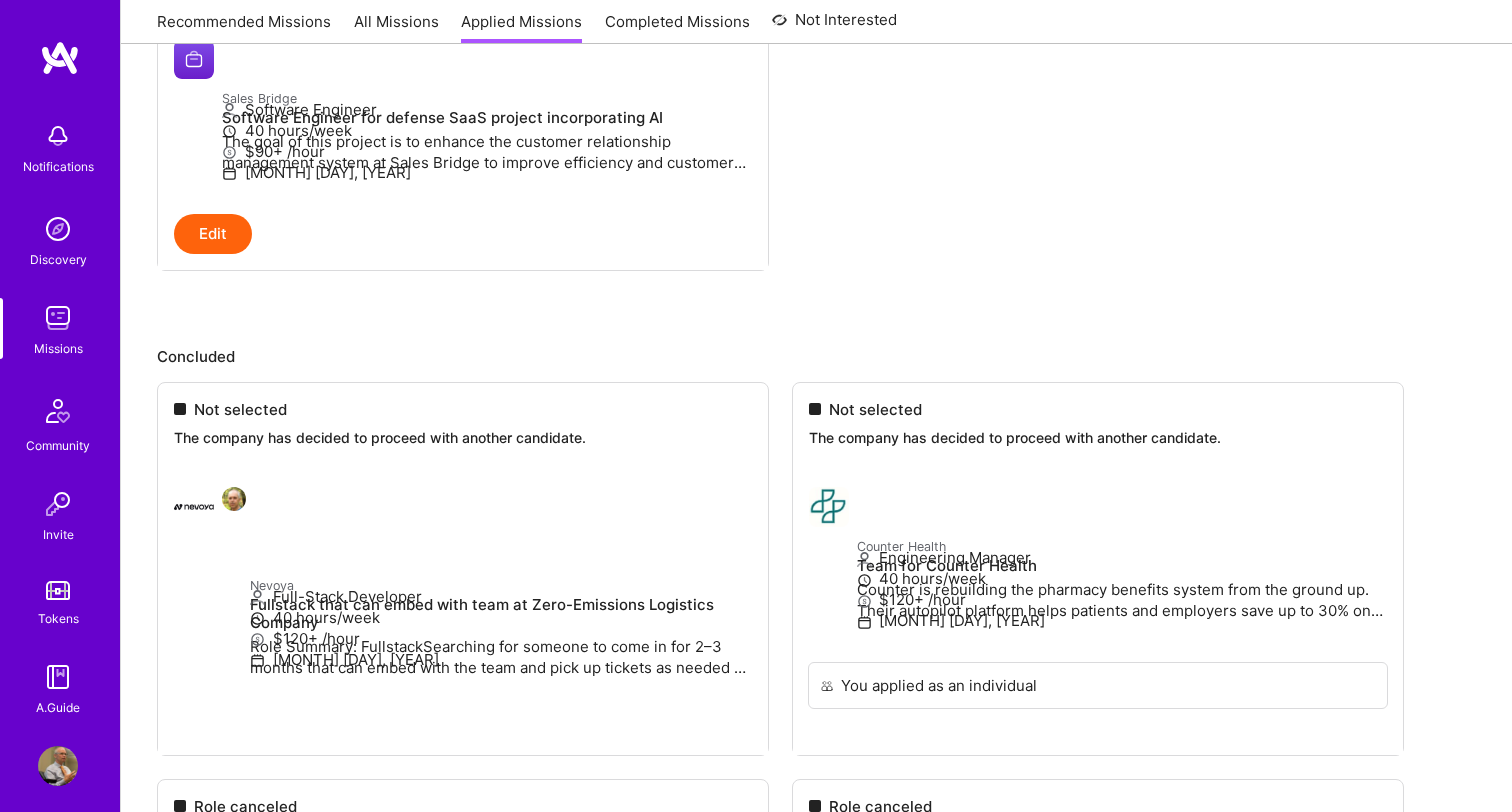 scroll, scrollTop: 1472, scrollLeft: 0, axis: vertical 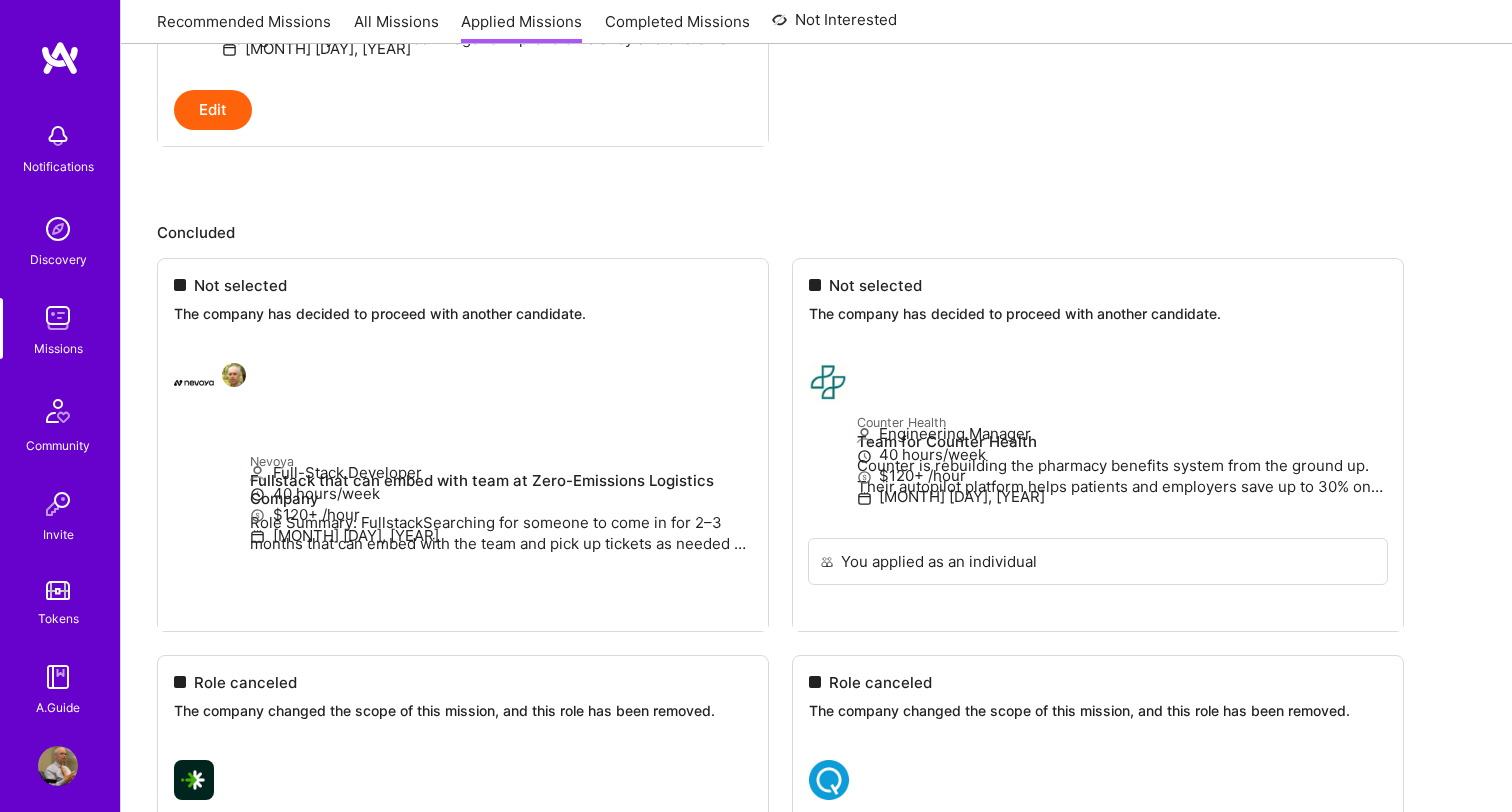 click at bounding box center (58, 766) 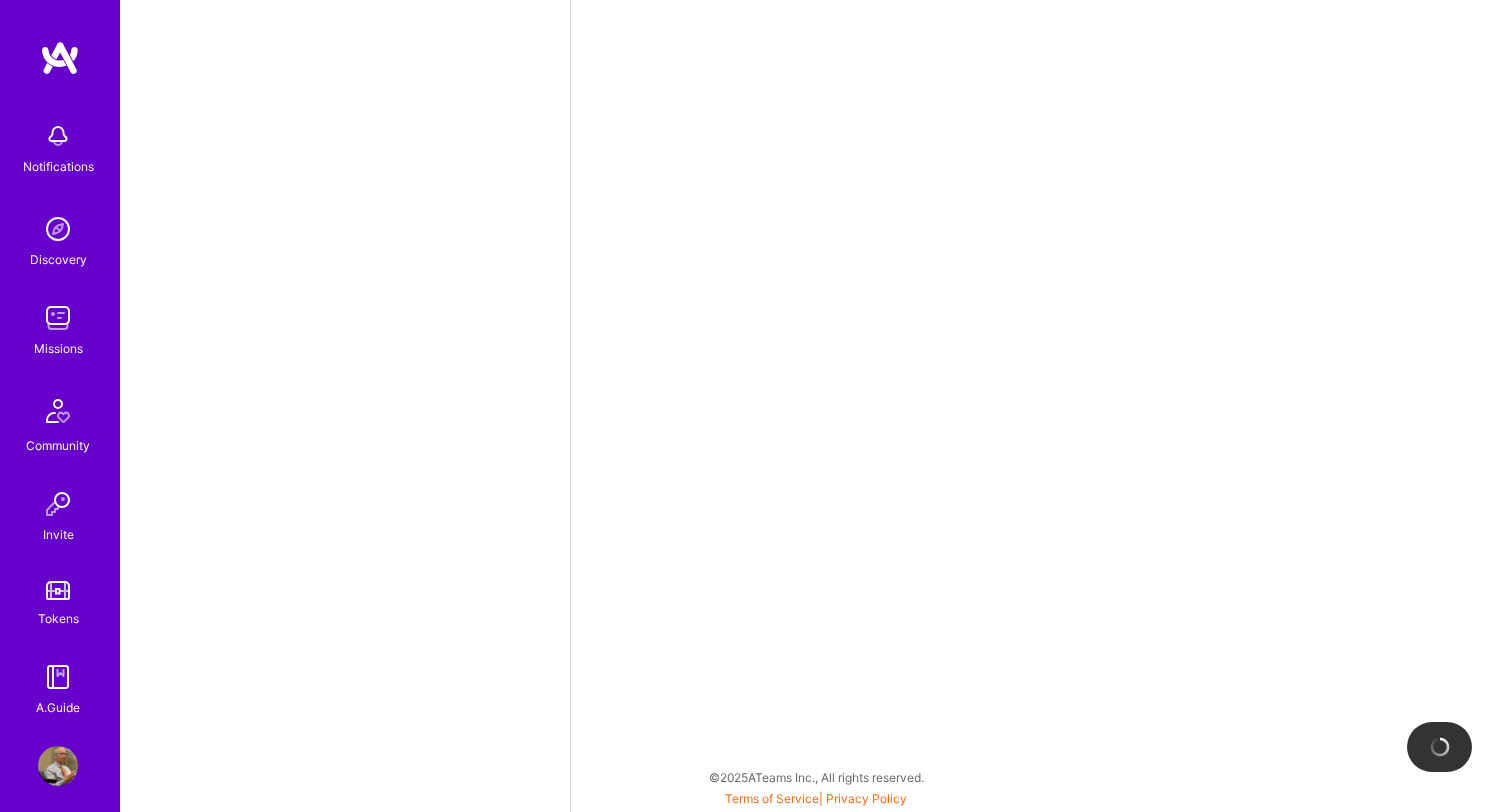 scroll, scrollTop: 0, scrollLeft: 0, axis: both 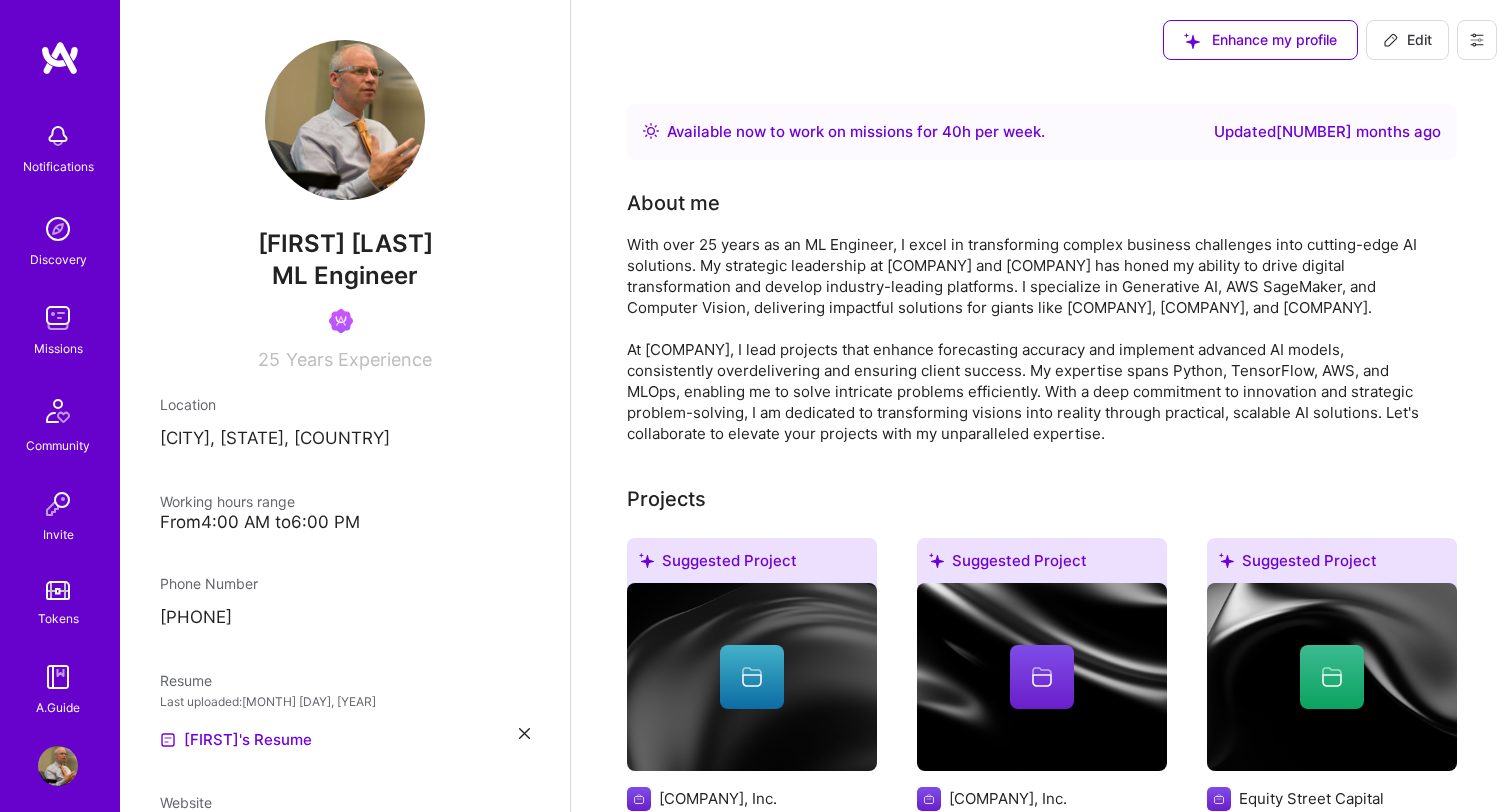 click at bounding box center (58, 318) 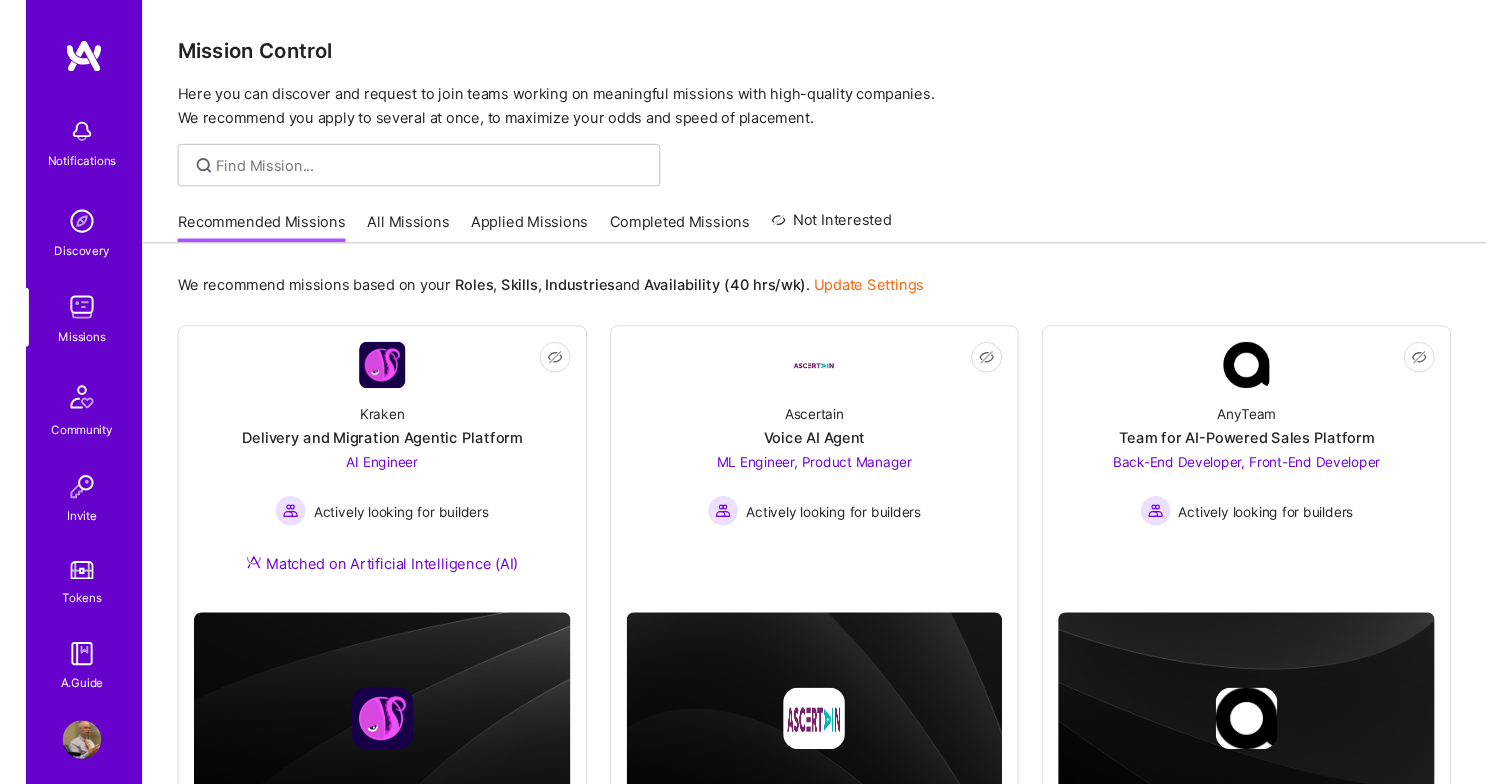 scroll, scrollTop: 0, scrollLeft: 0, axis: both 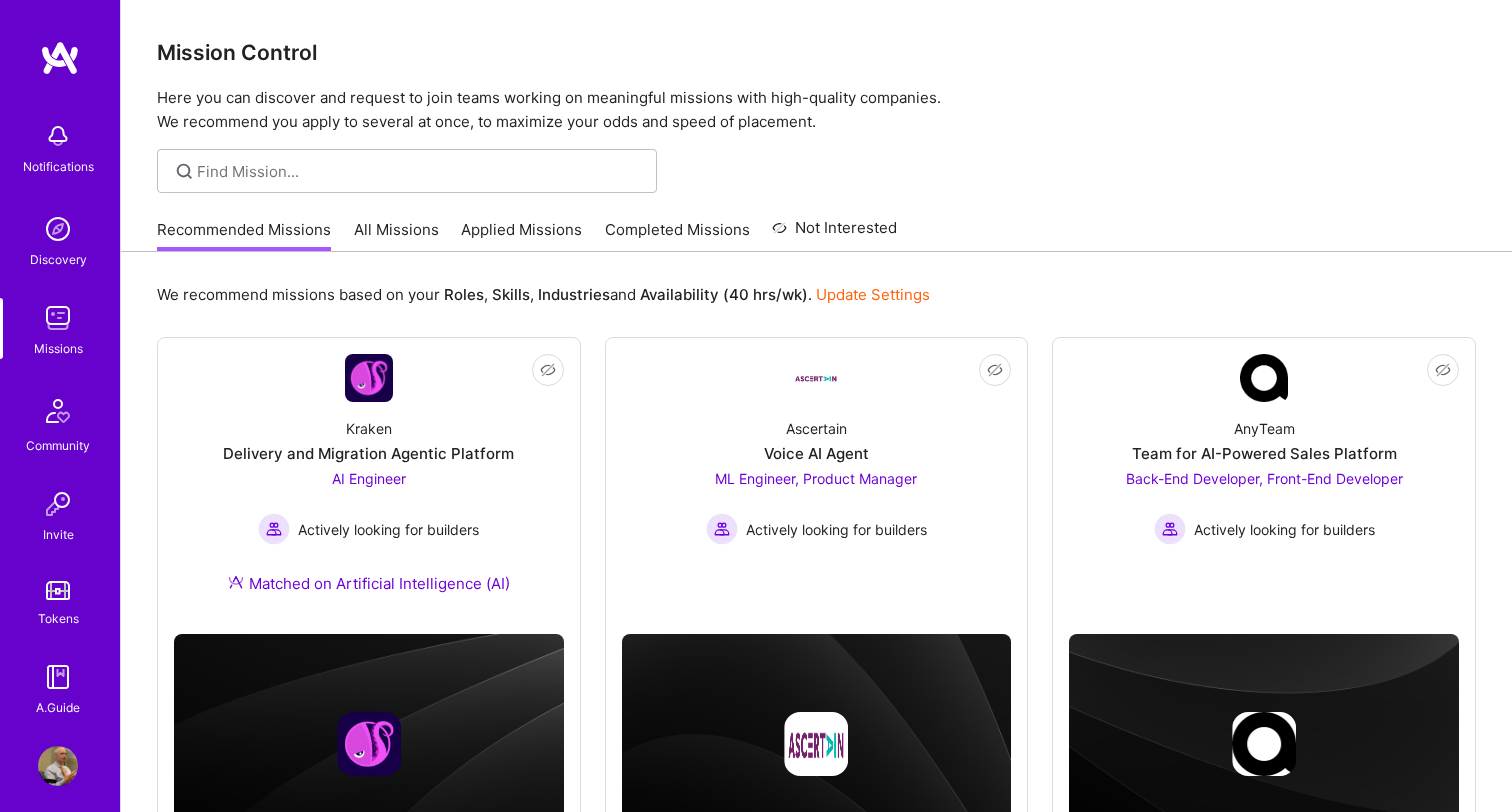 click at bounding box center [60, 58] 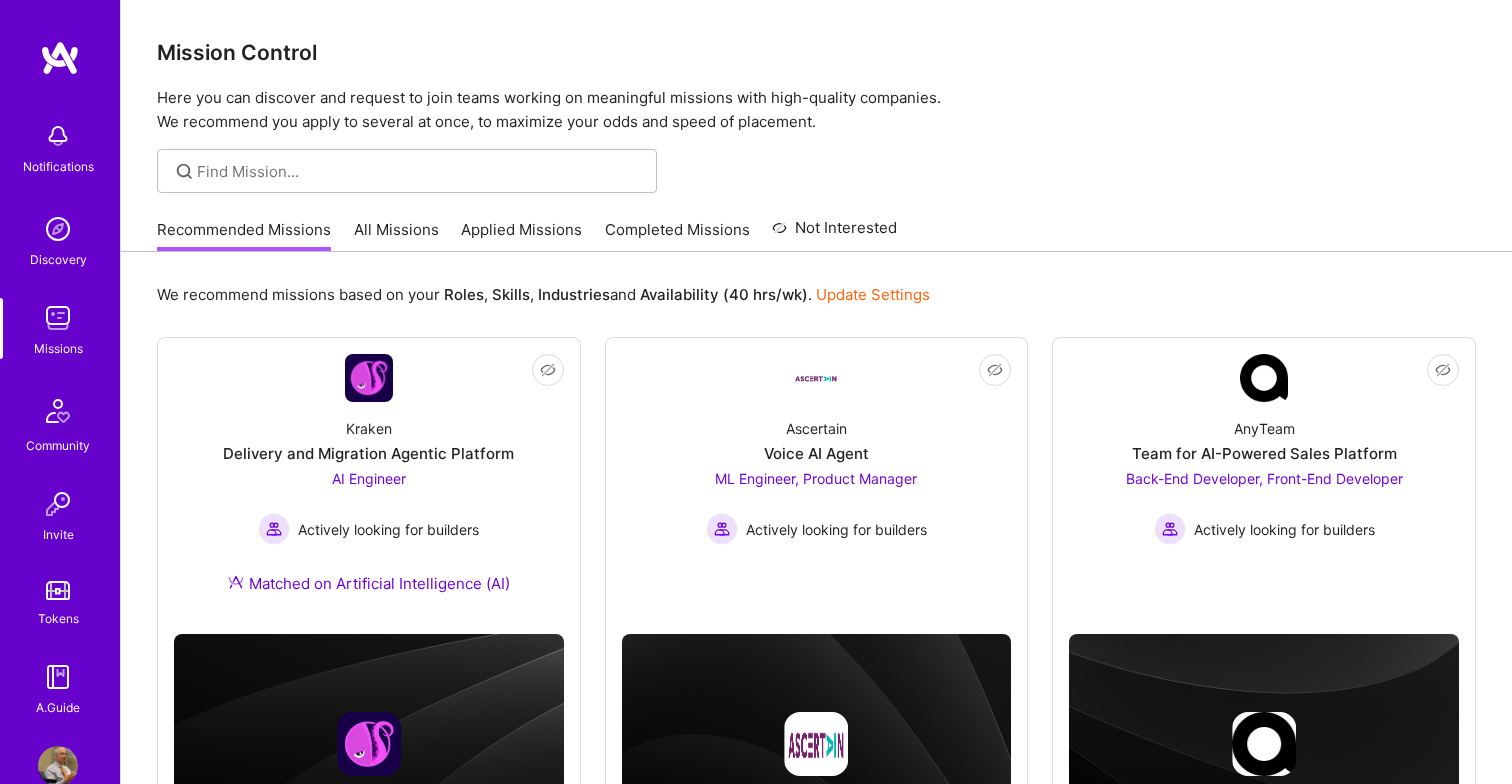 scroll, scrollTop: 0, scrollLeft: 0, axis: both 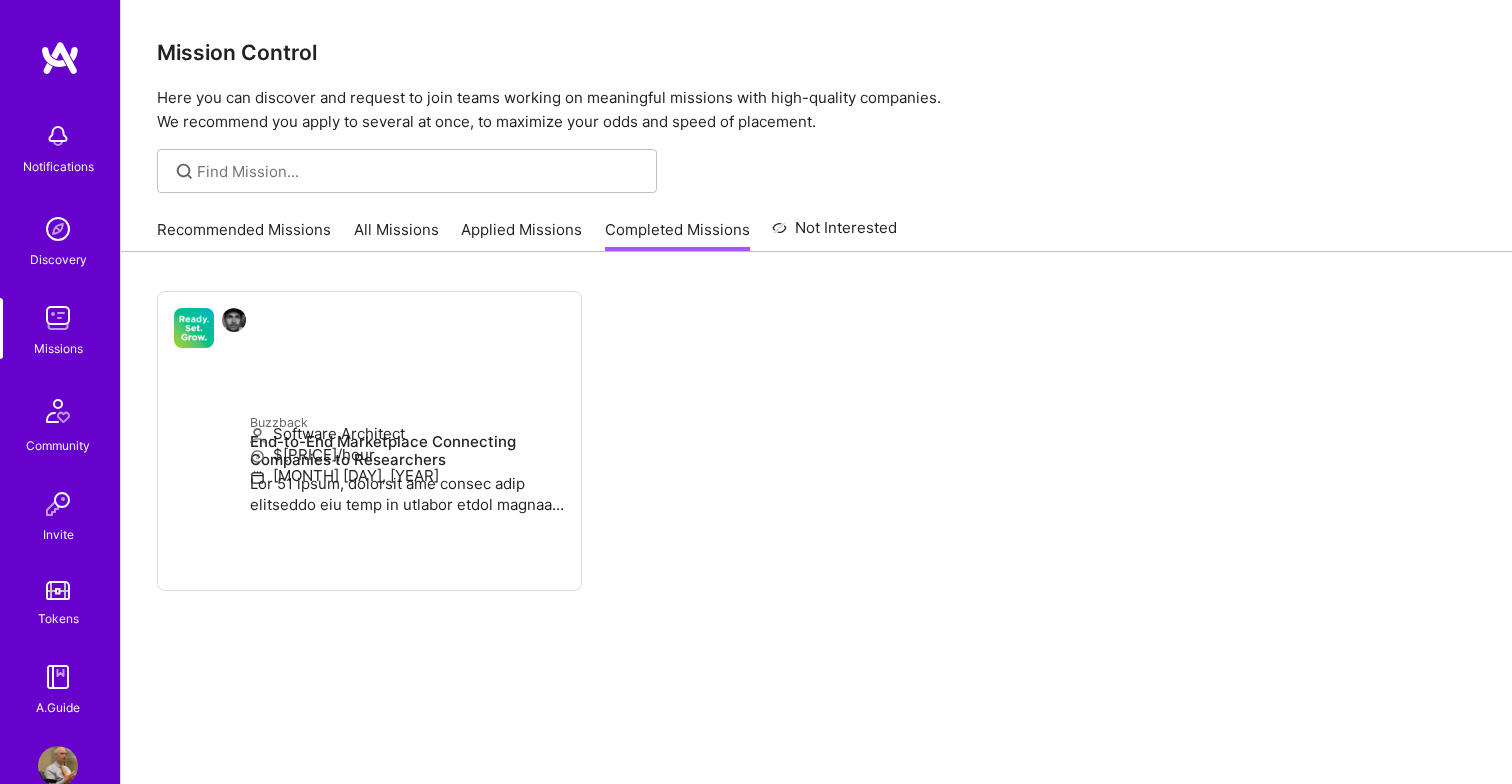 click at bounding box center [58, 229] 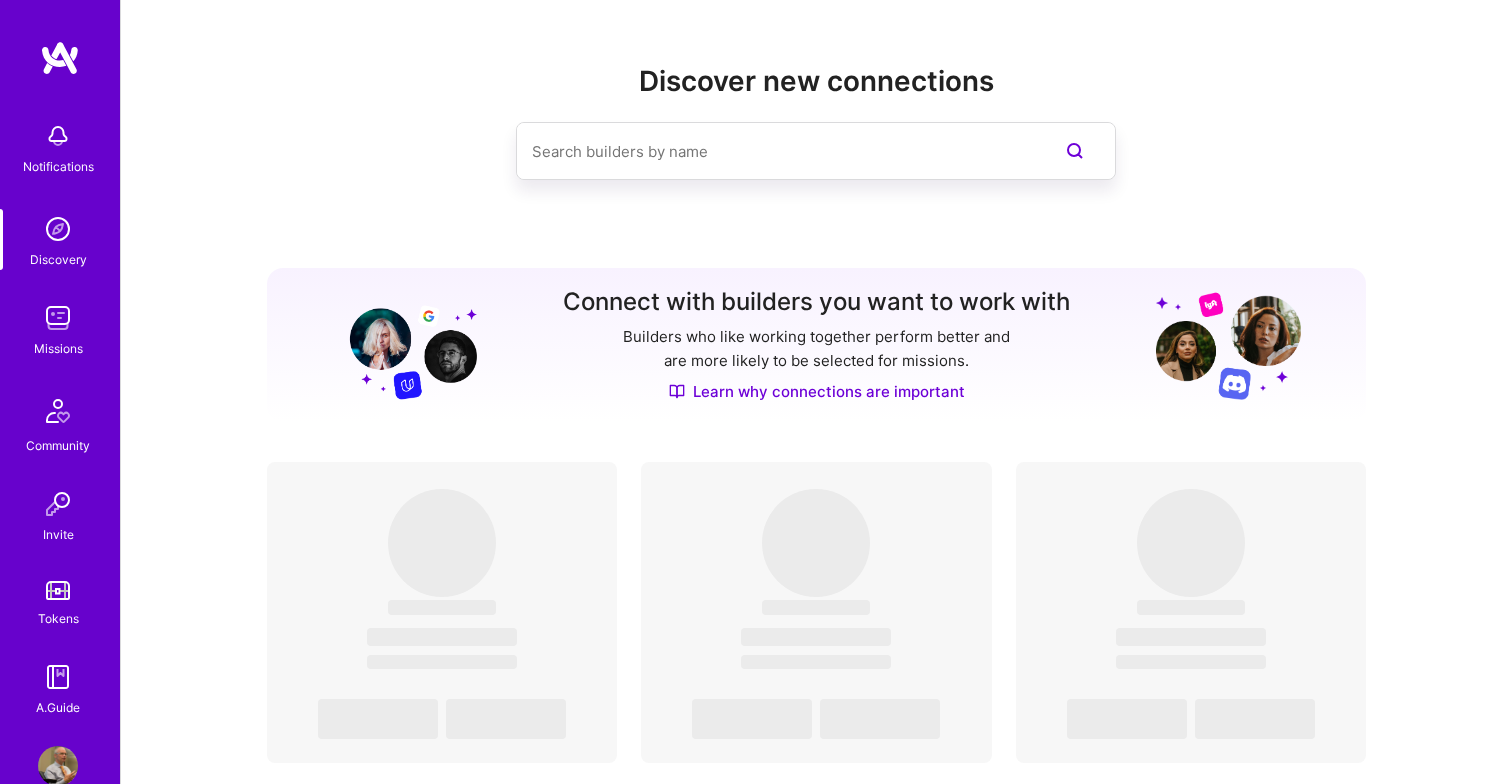 click at bounding box center [58, 318] 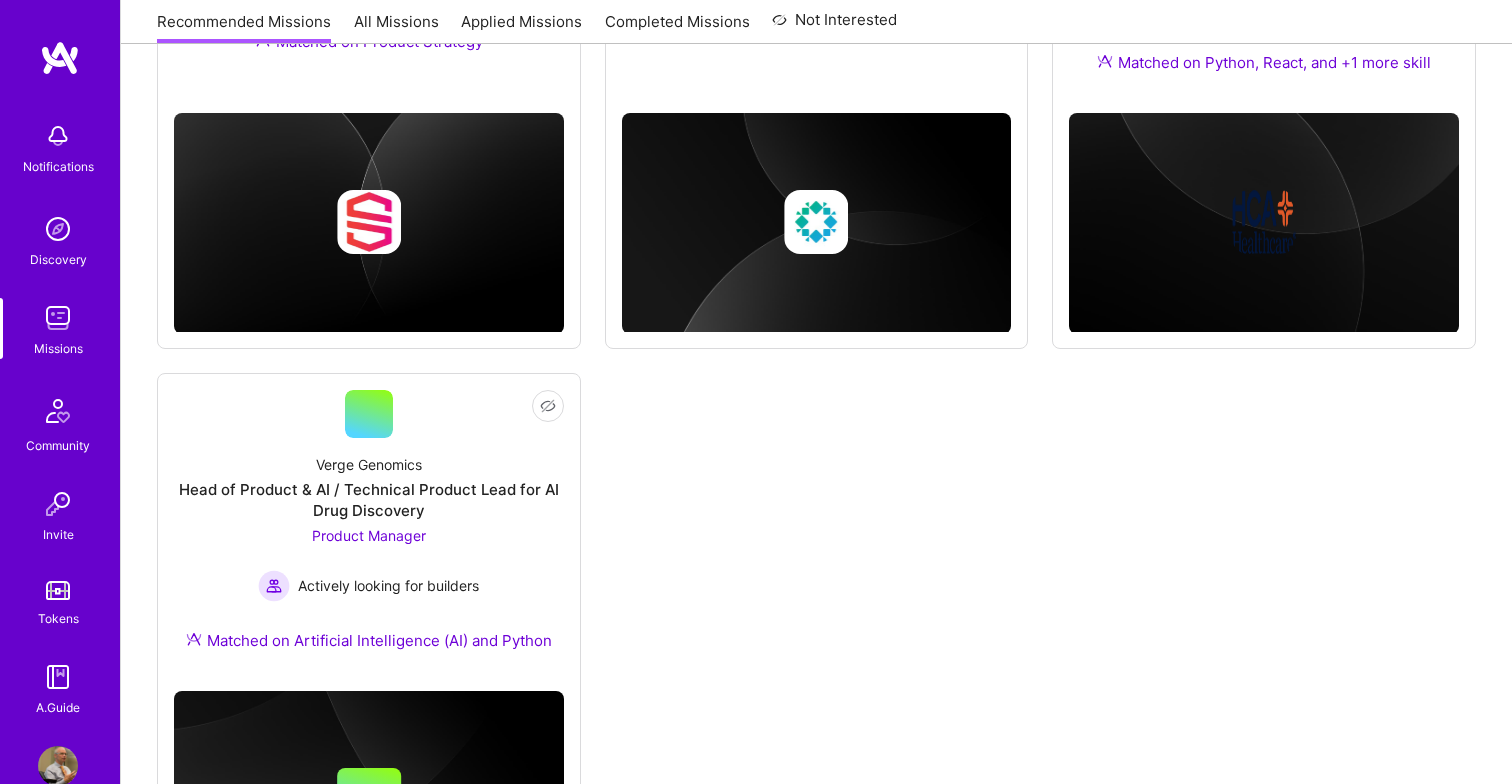scroll, scrollTop: 1666, scrollLeft: 0, axis: vertical 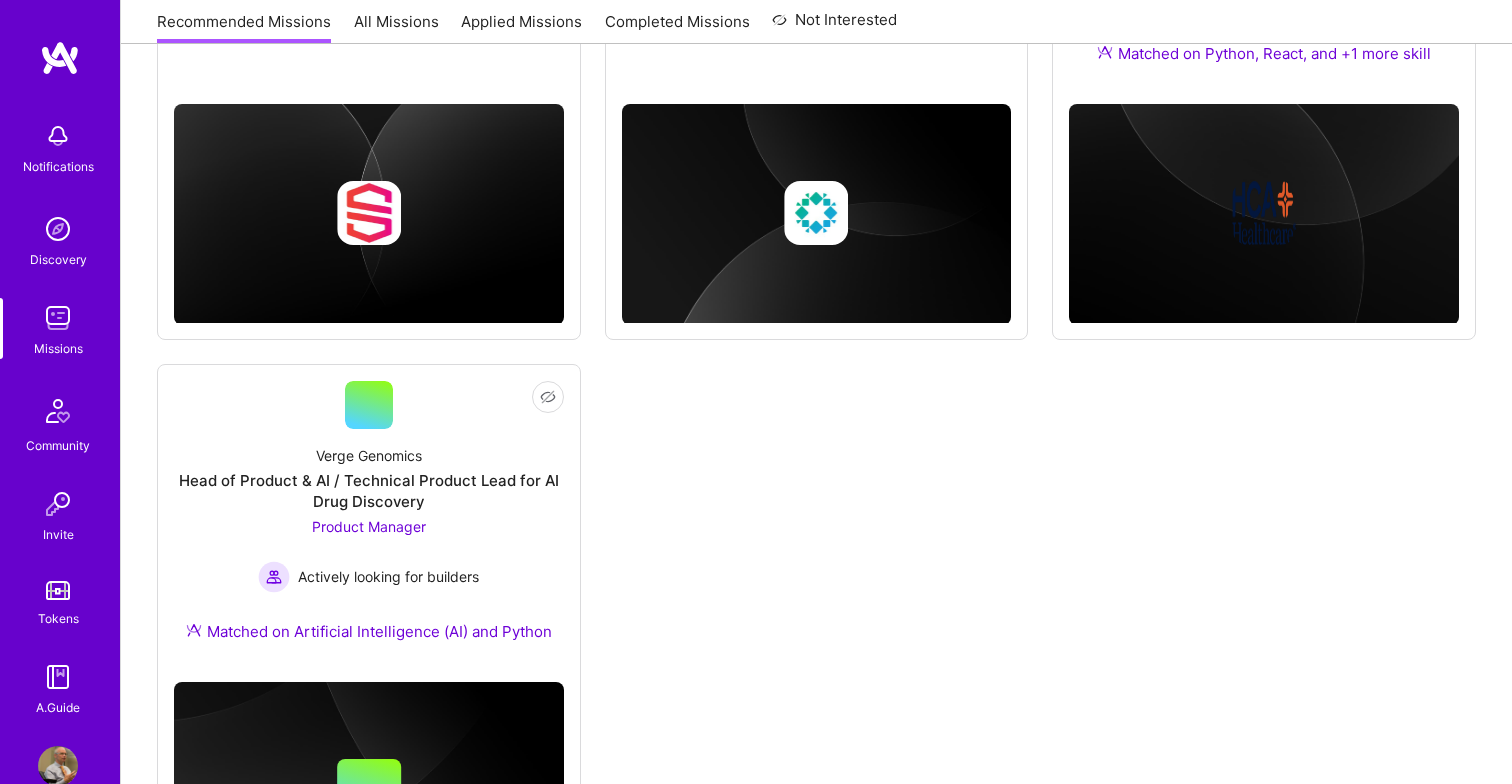 click at bounding box center (58, 411) 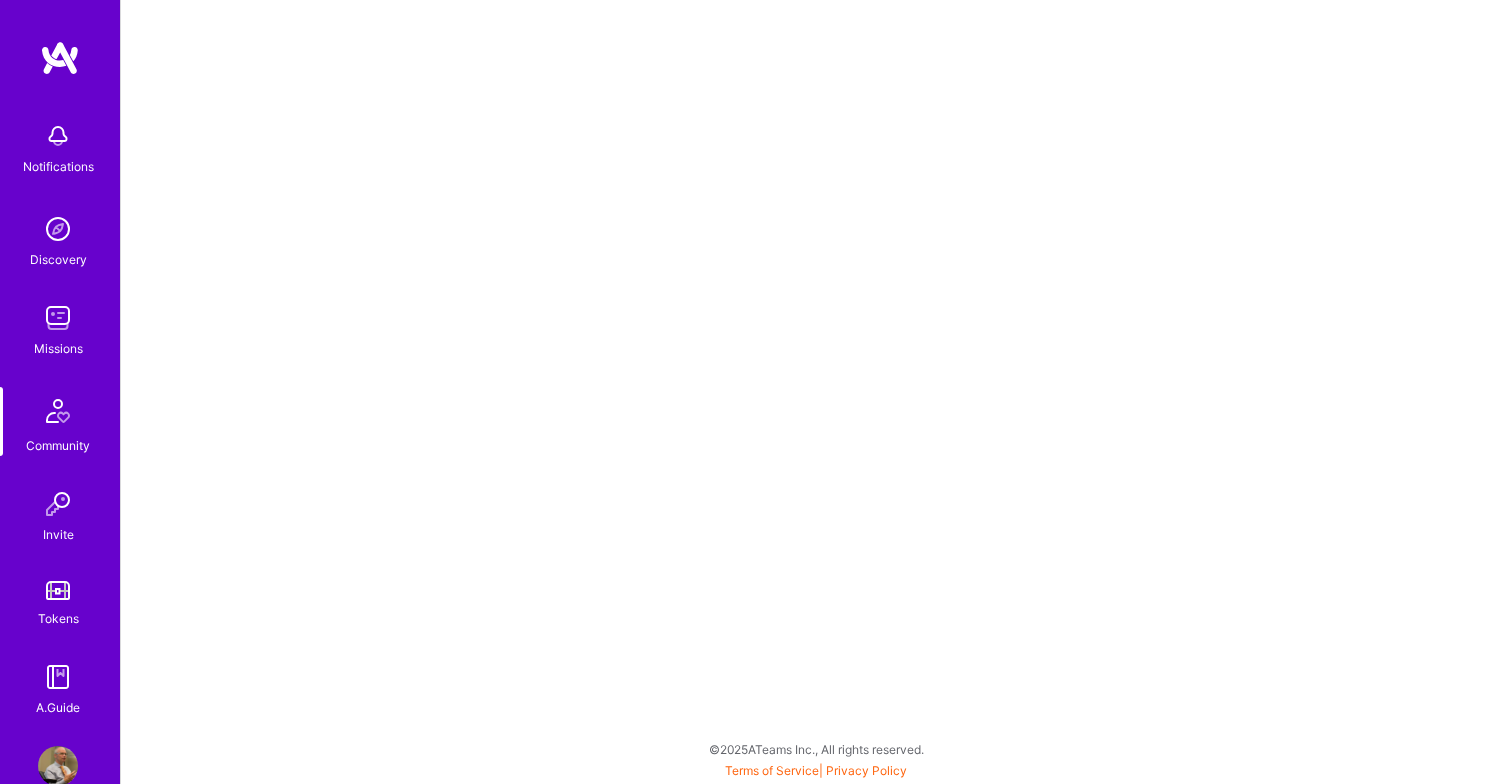 scroll, scrollTop: 0, scrollLeft: 0, axis: both 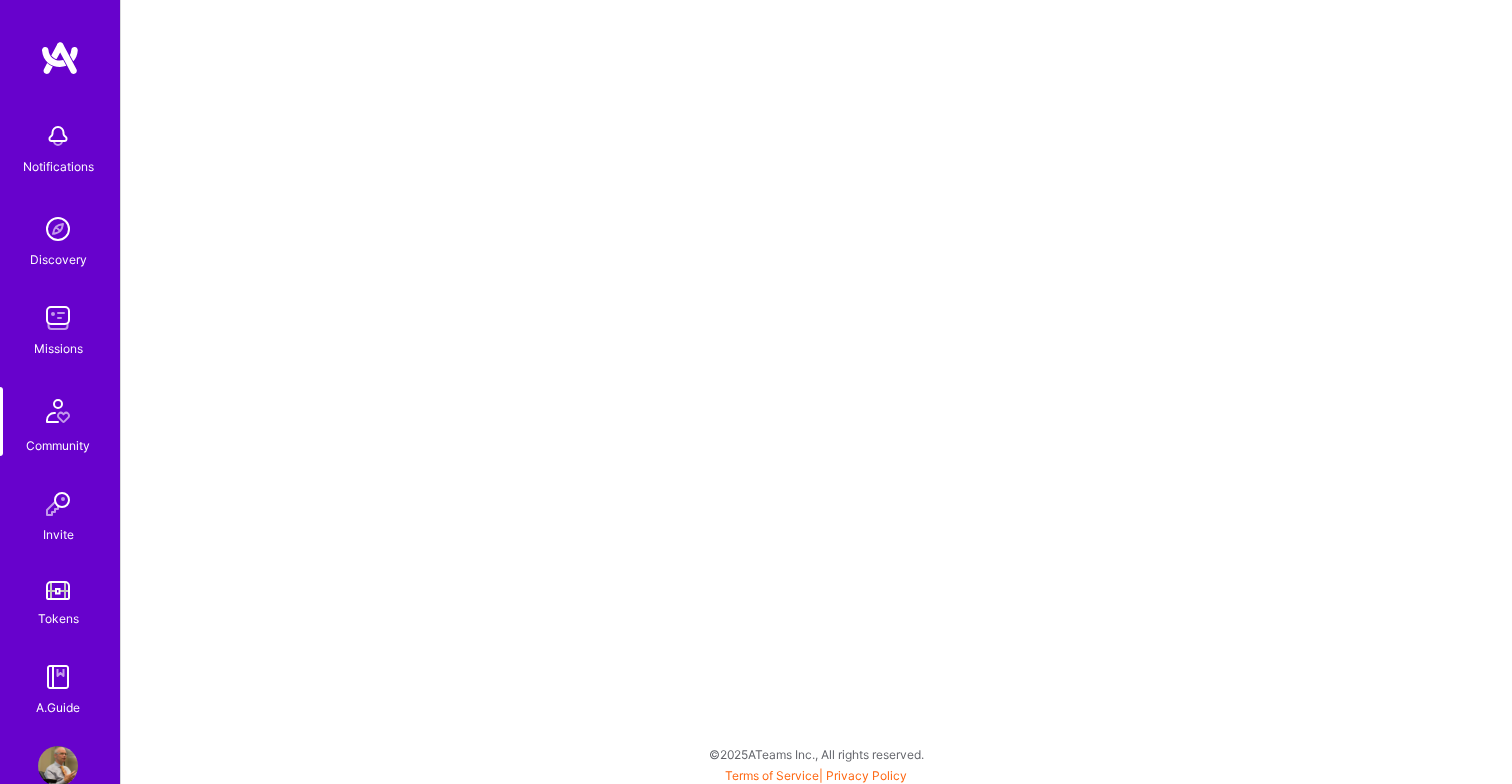 click at bounding box center [58, 504] 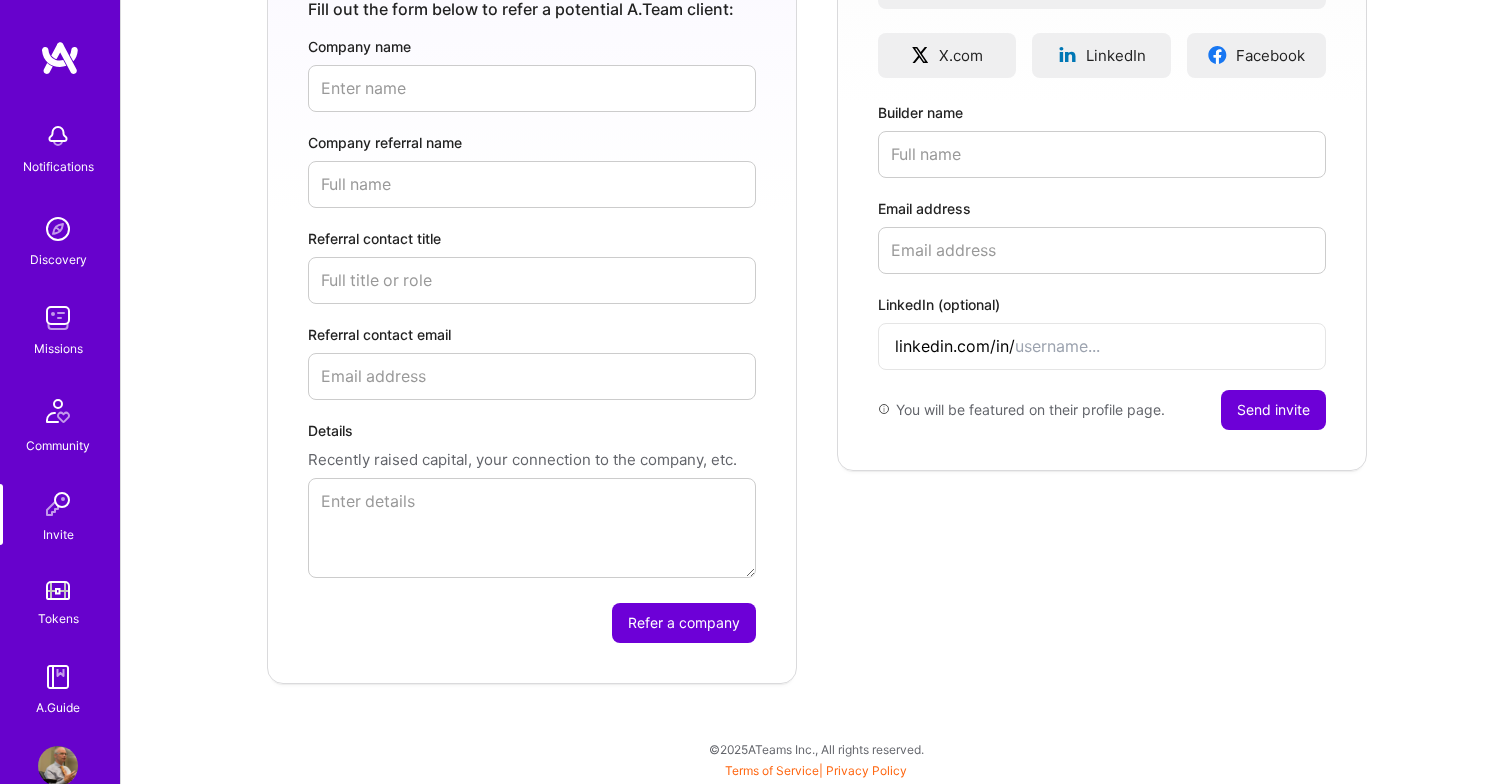 scroll, scrollTop: 409, scrollLeft: 0, axis: vertical 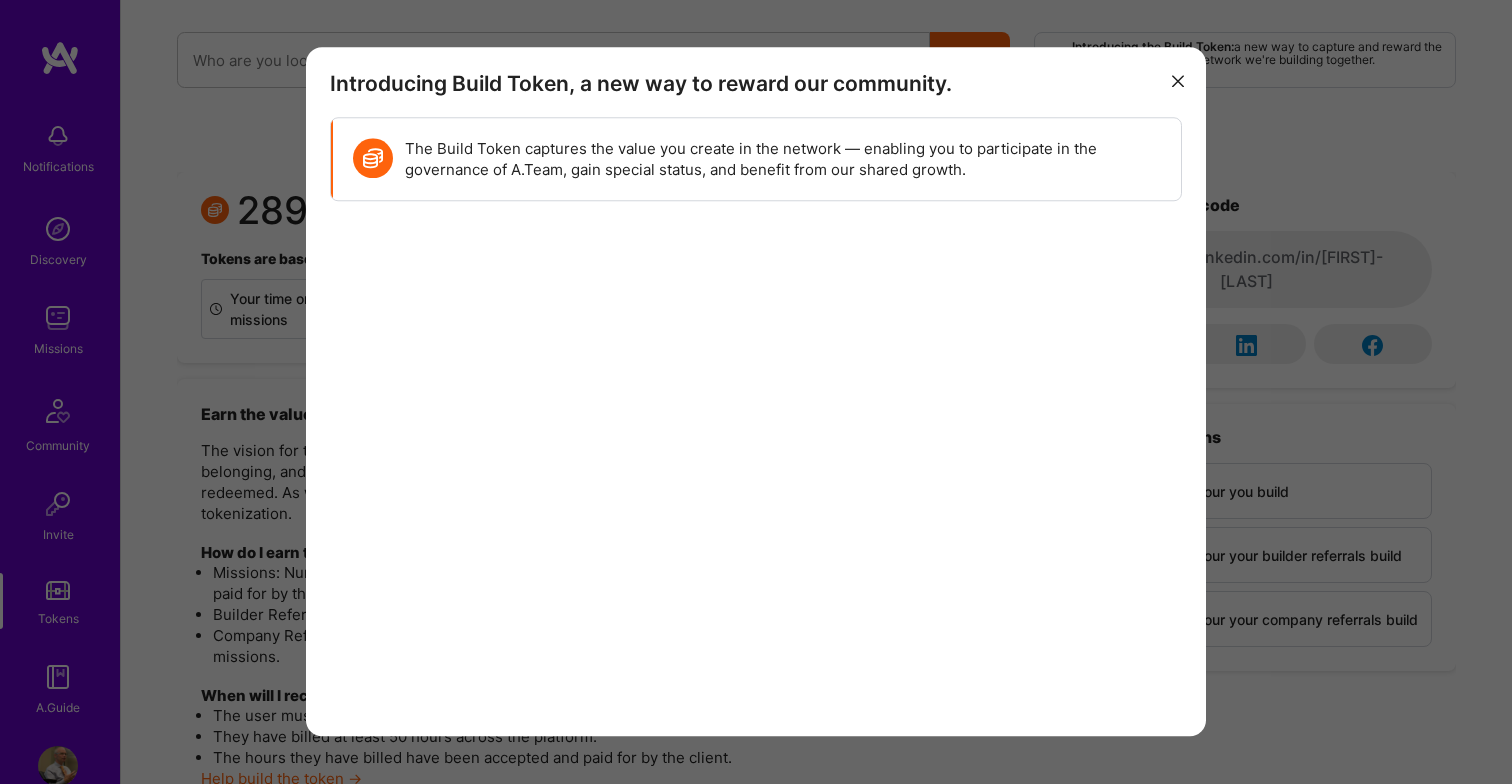 click at bounding box center [1178, 81] 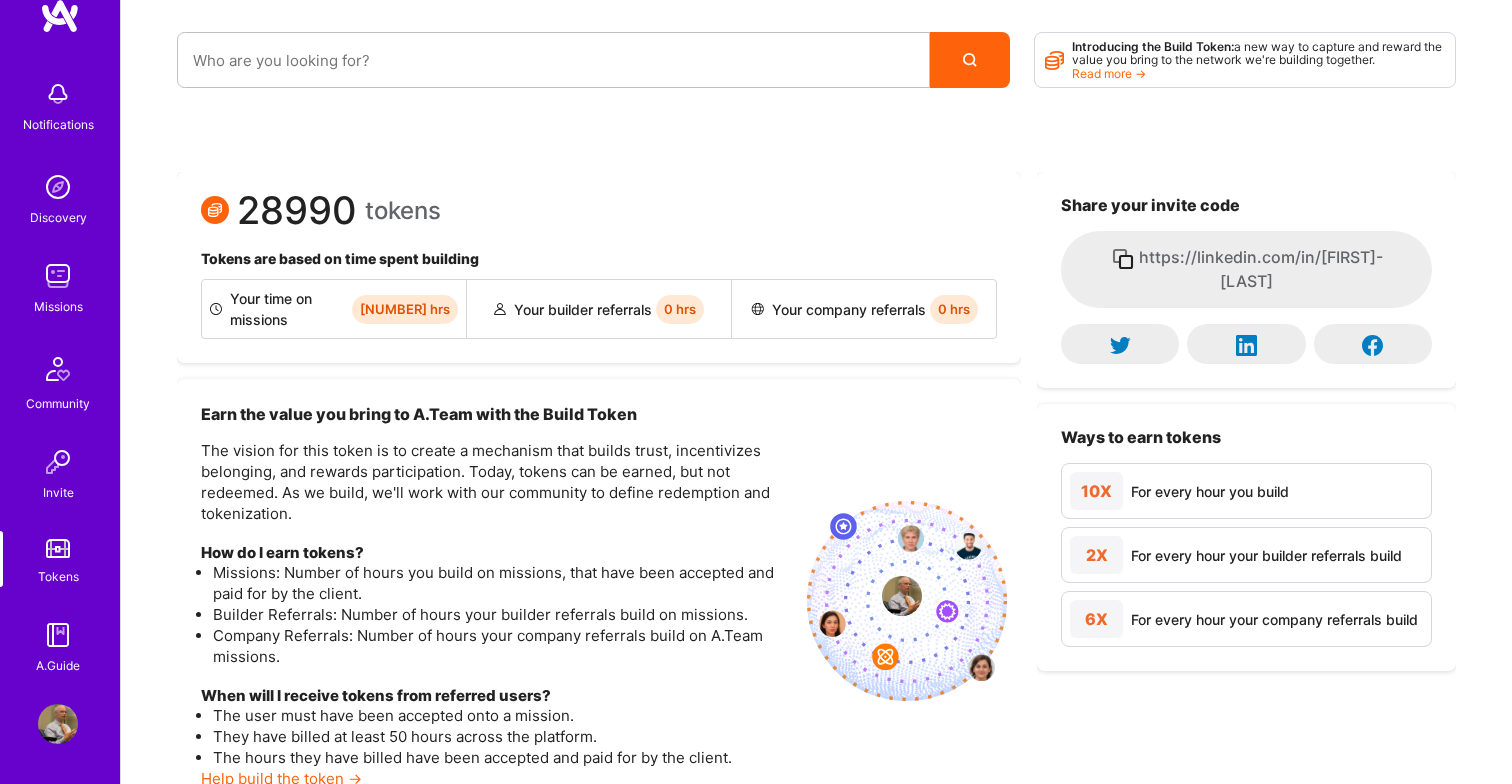 scroll, scrollTop: 42, scrollLeft: 0, axis: vertical 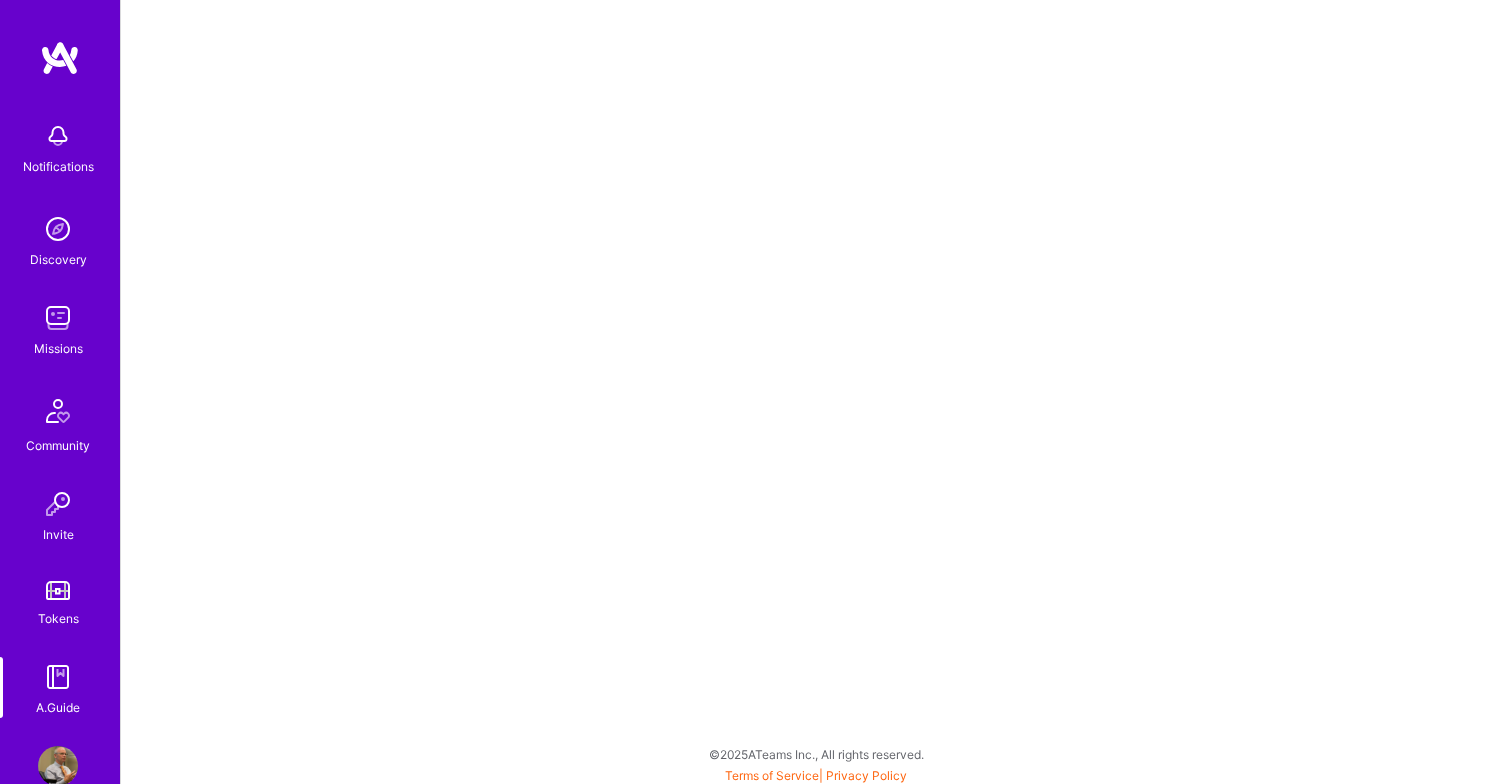 click on "Notifications Discovery Missions Community Invite Tokens A.Guide Profile" at bounding box center [60, 392] 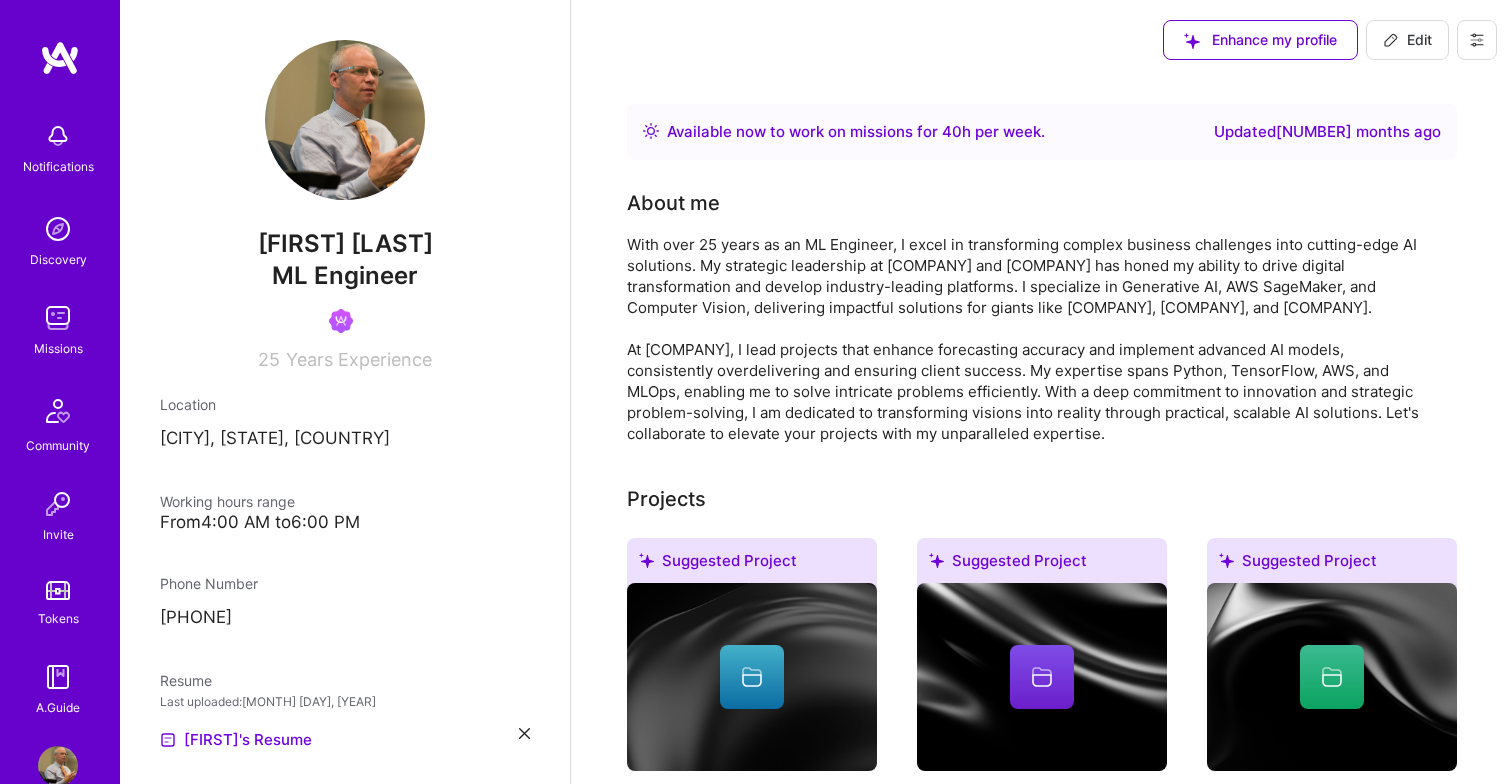 click 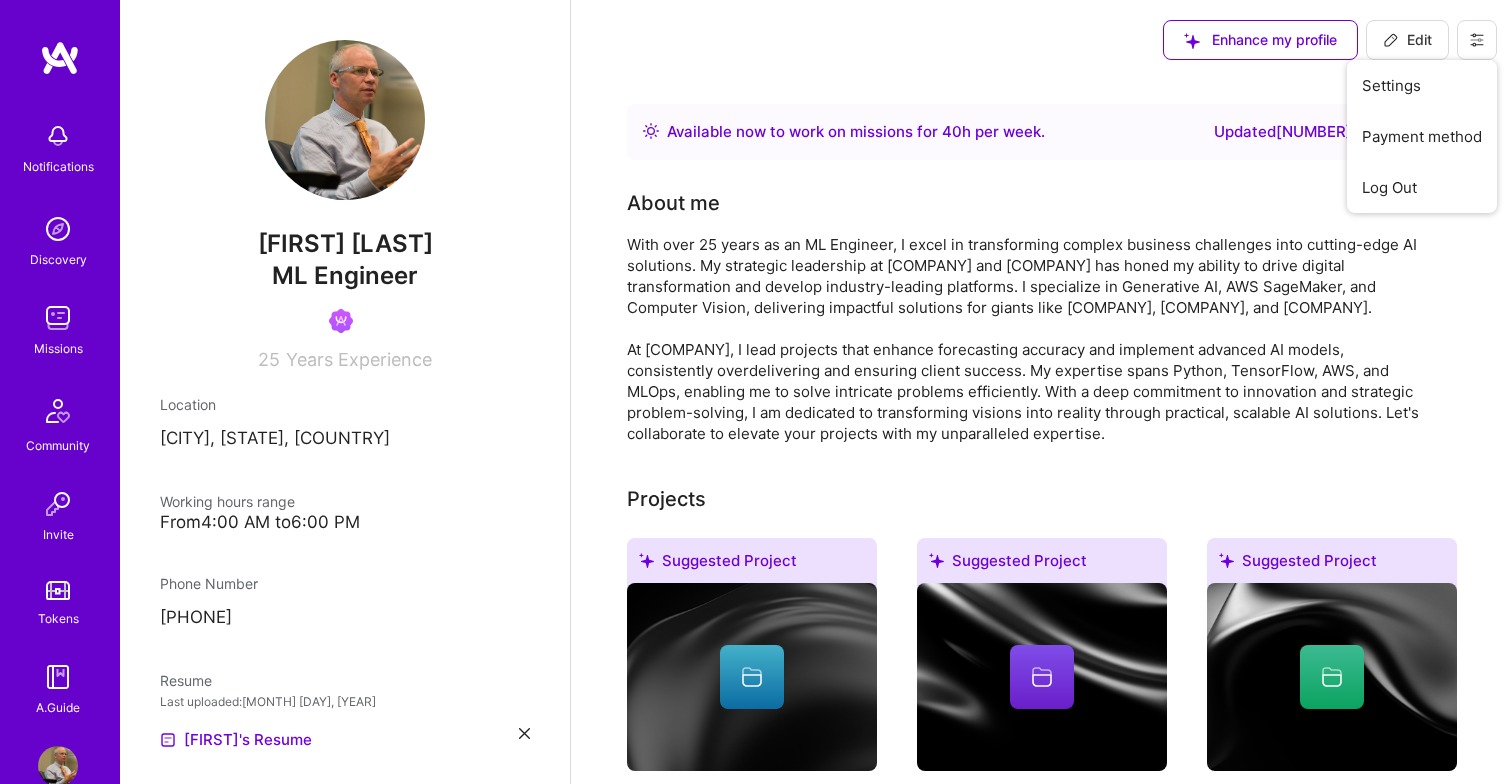 scroll, scrollTop: 0, scrollLeft: 0, axis: both 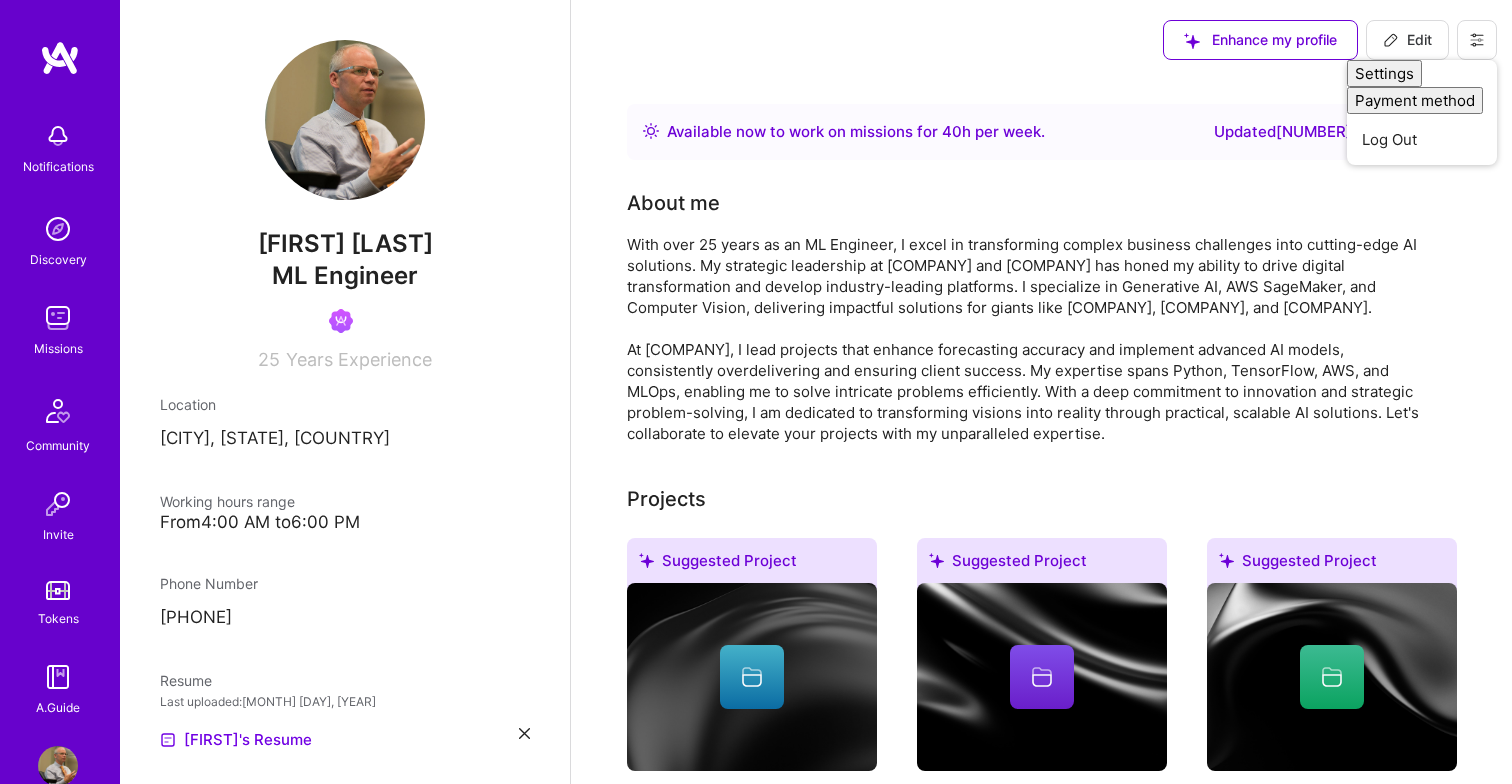 click on "About me" at bounding box center [1027, 203] 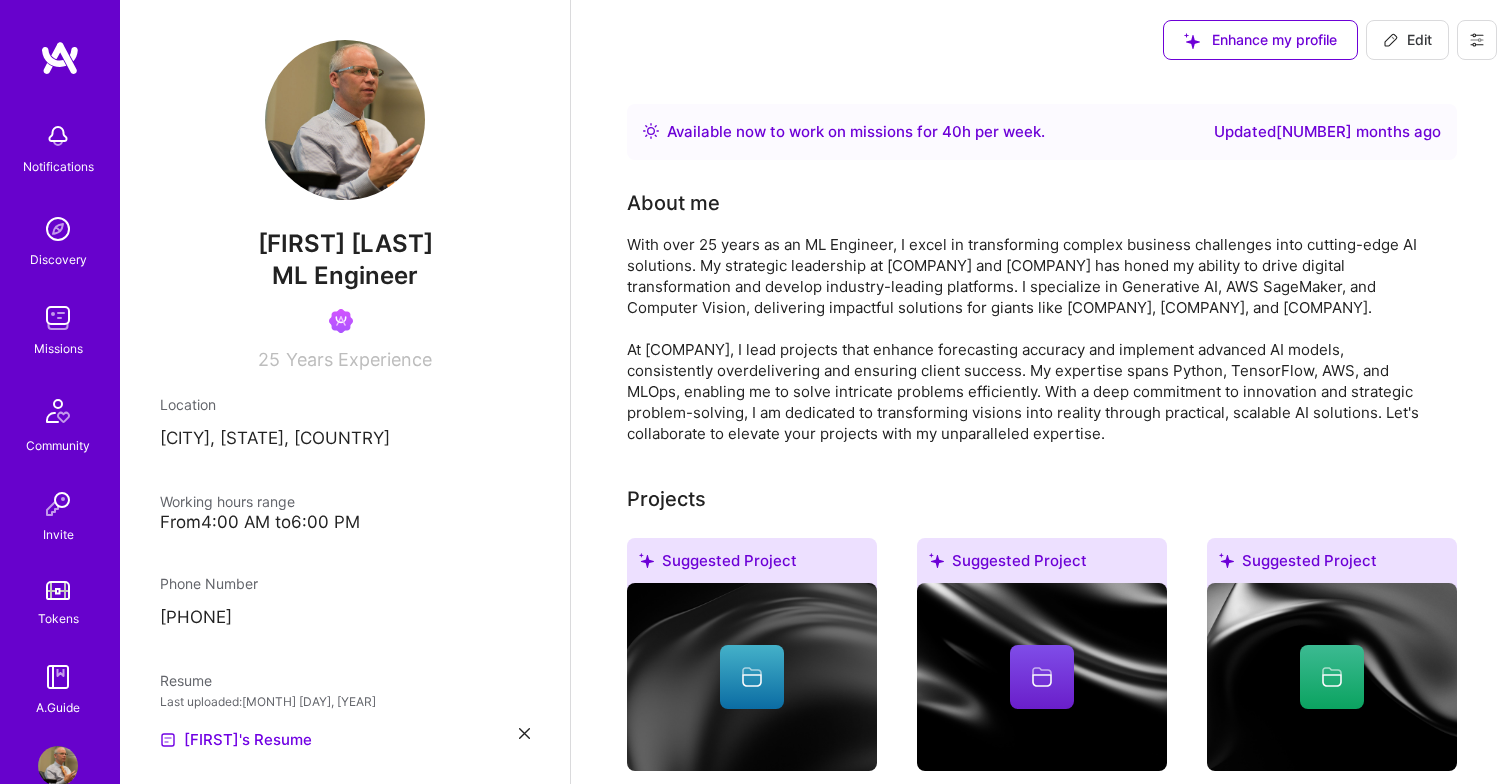 click 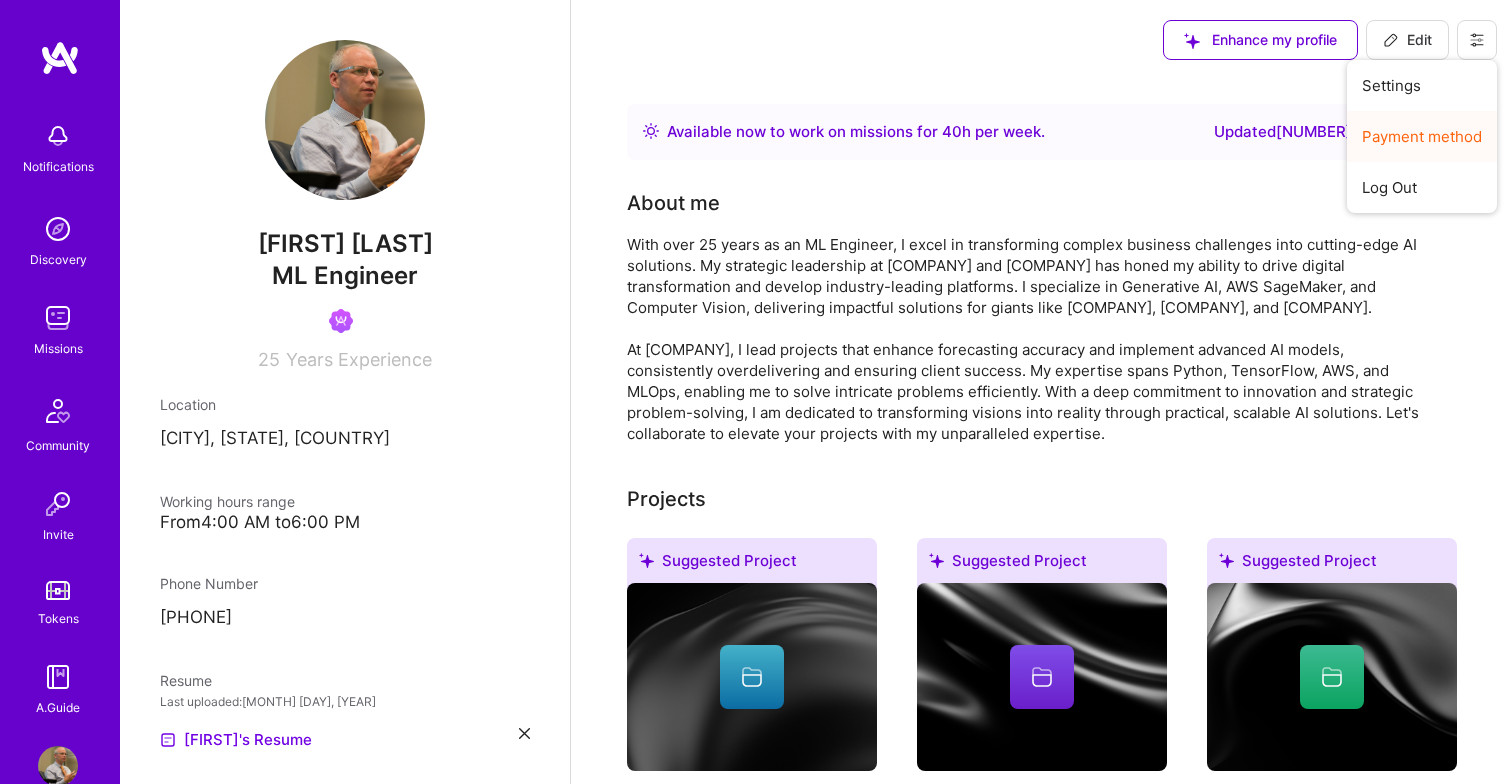 click on "Payment method" at bounding box center [1422, 136] 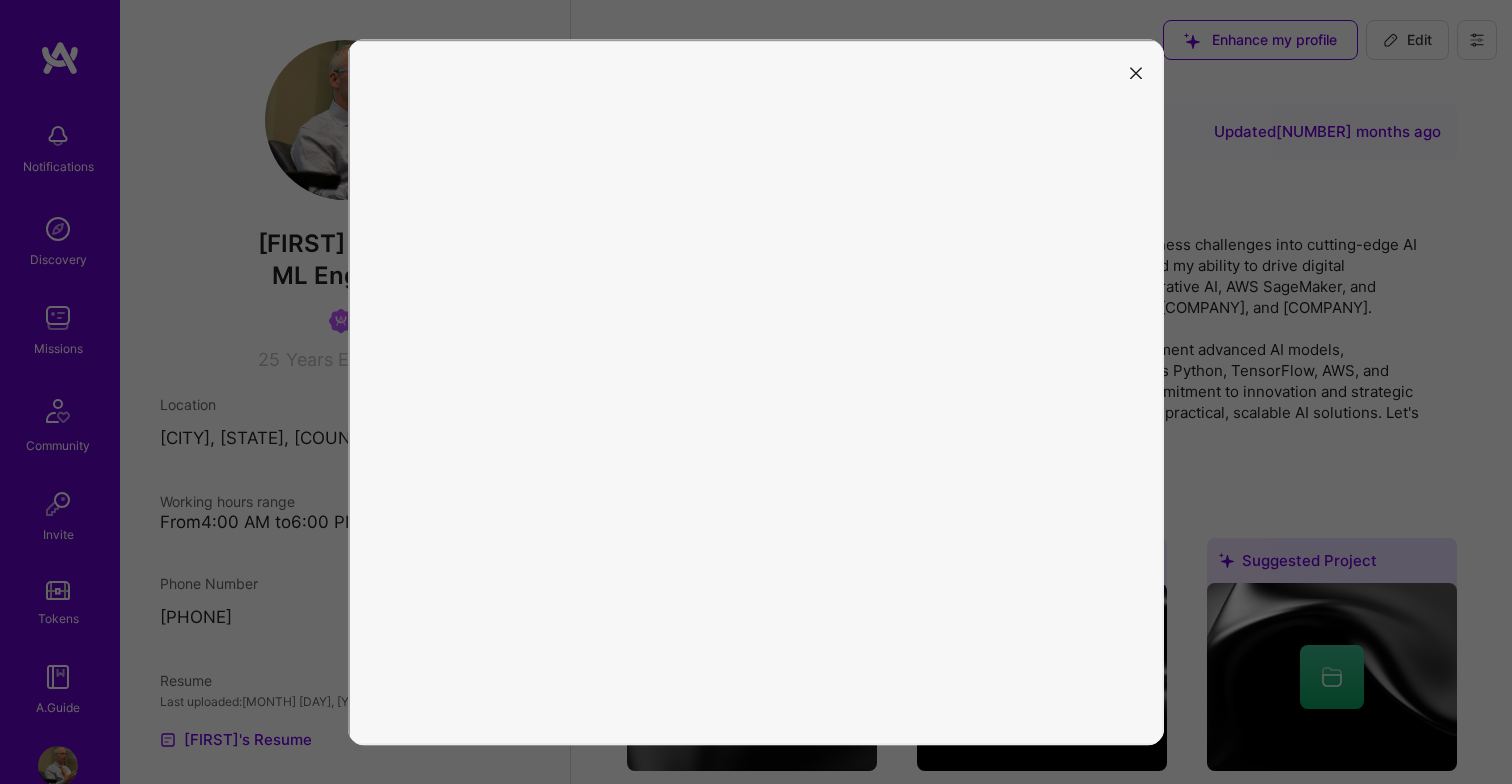 click at bounding box center [1136, 71] 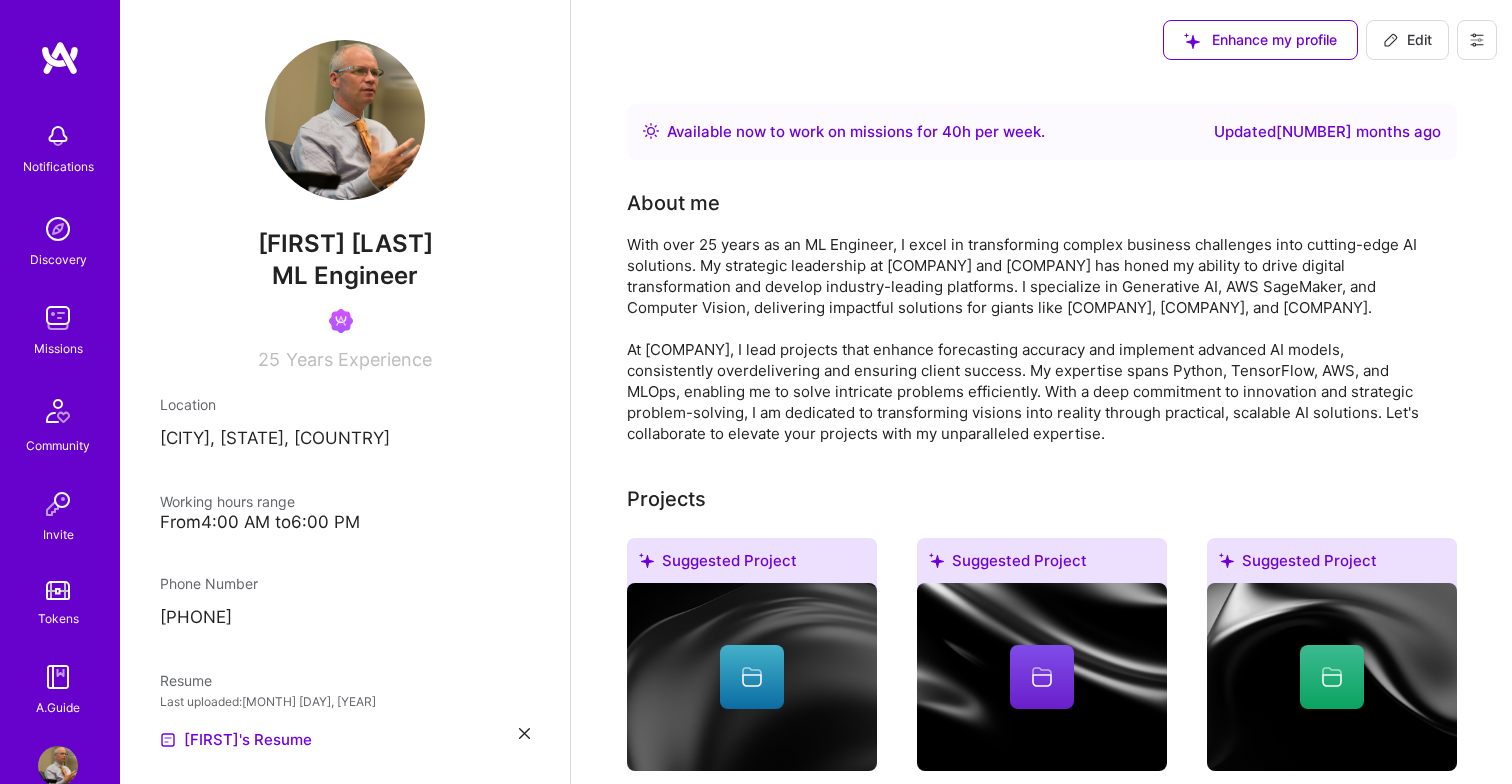 scroll, scrollTop: 0, scrollLeft: 0, axis: both 